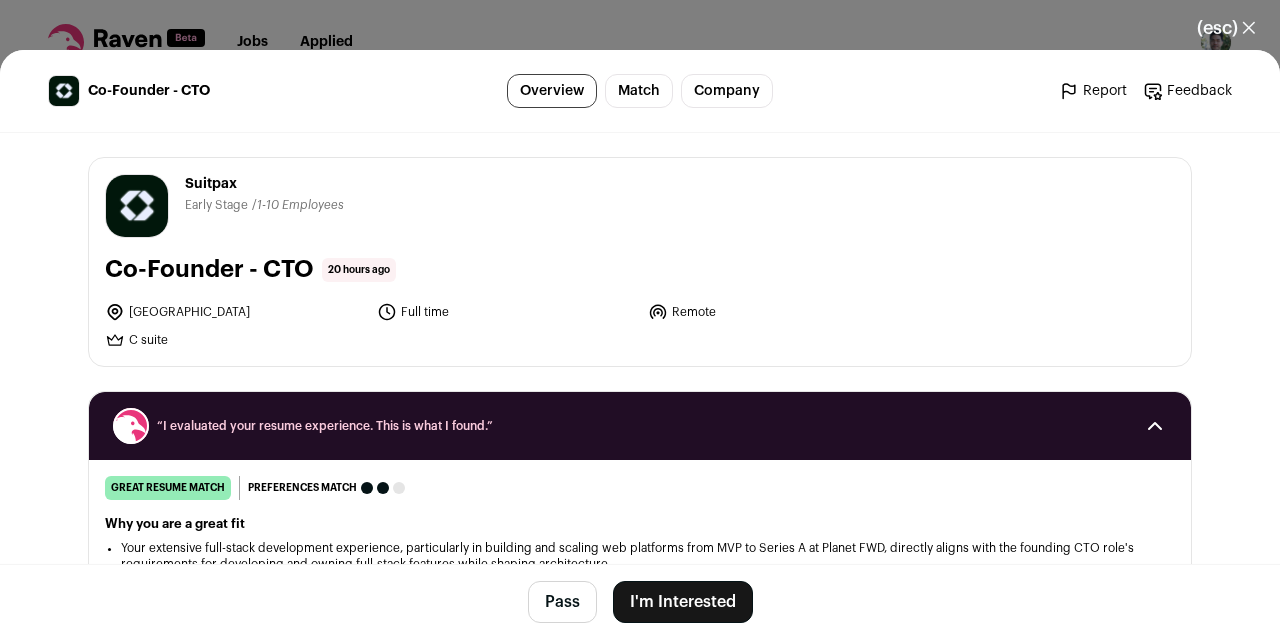 scroll, scrollTop: 0, scrollLeft: 0, axis: both 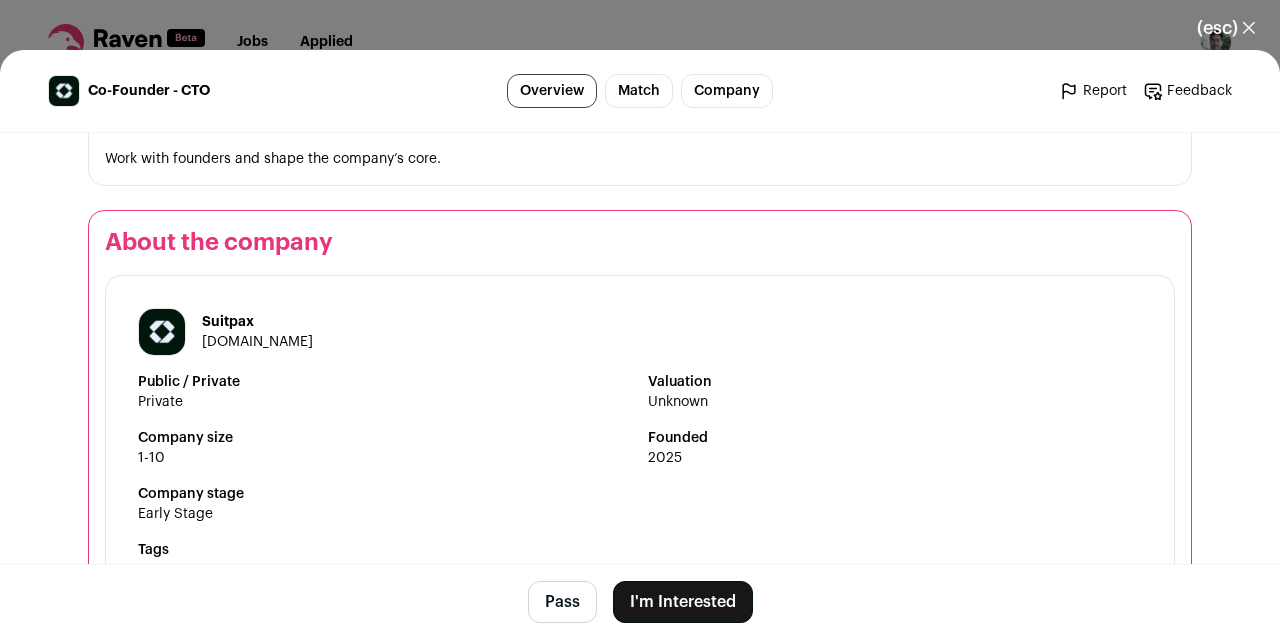 click on "[DOMAIN_NAME]" at bounding box center (257, 342) 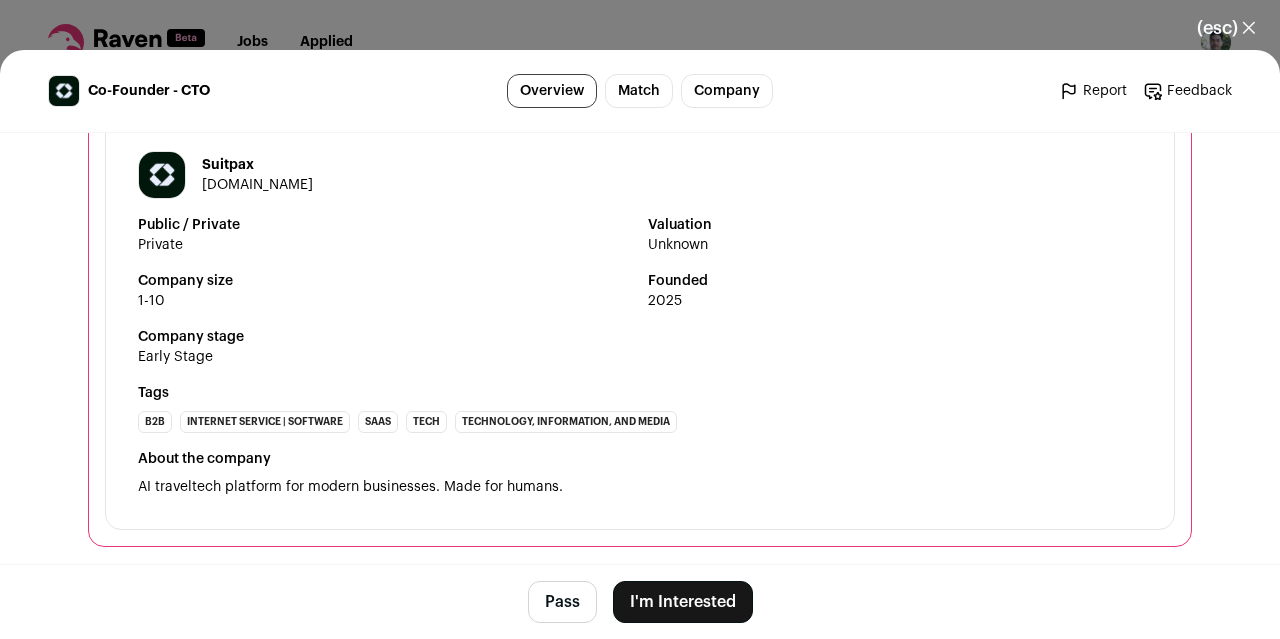 scroll, scrollTop: 1987, scrollLeft: 0, axis: vertical 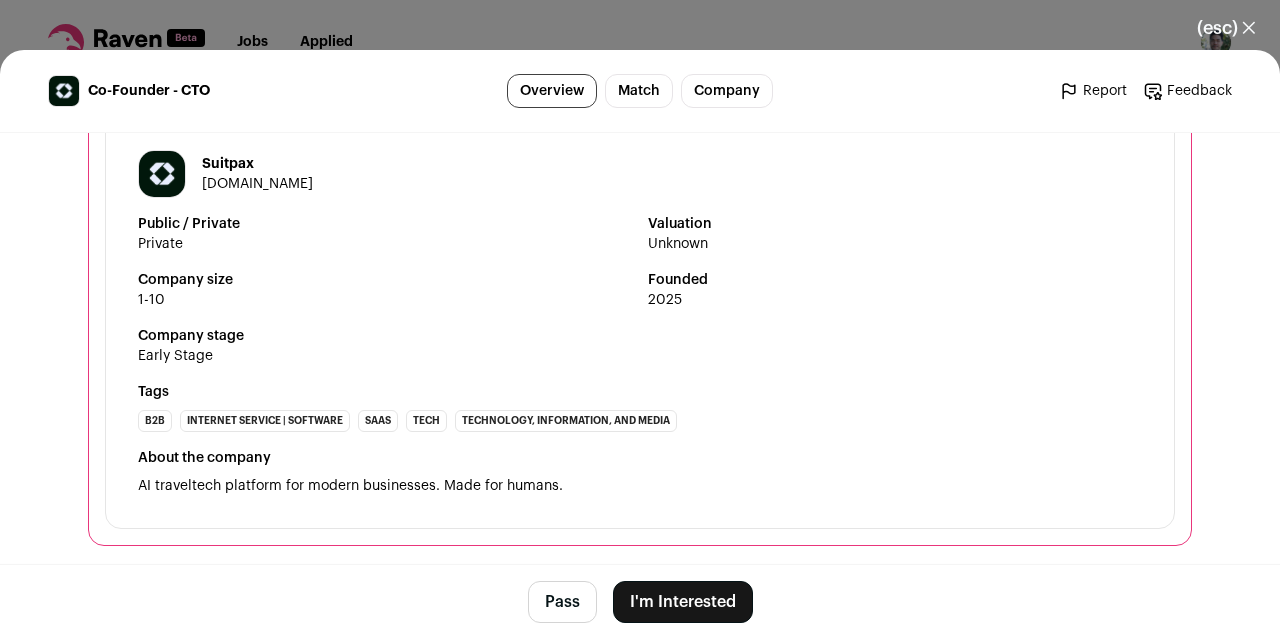 click on "Match" at bounding box center (639, 91) 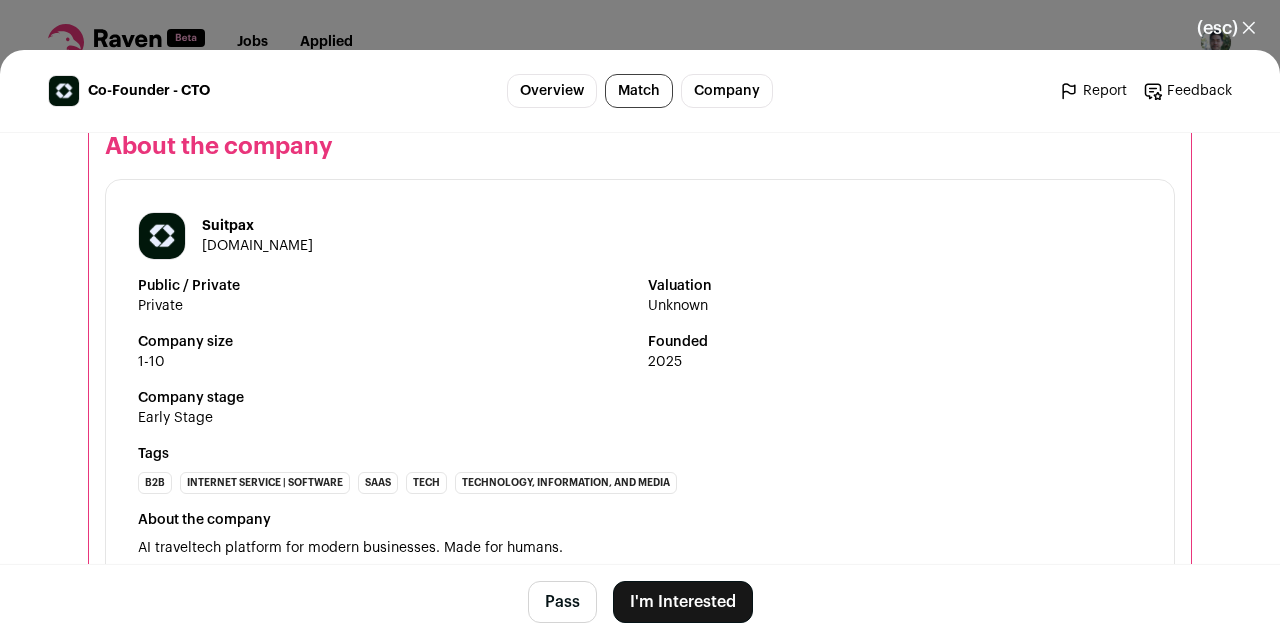 scroll, scrollTop: 1993, scrollLeft: 0, axis: vertical 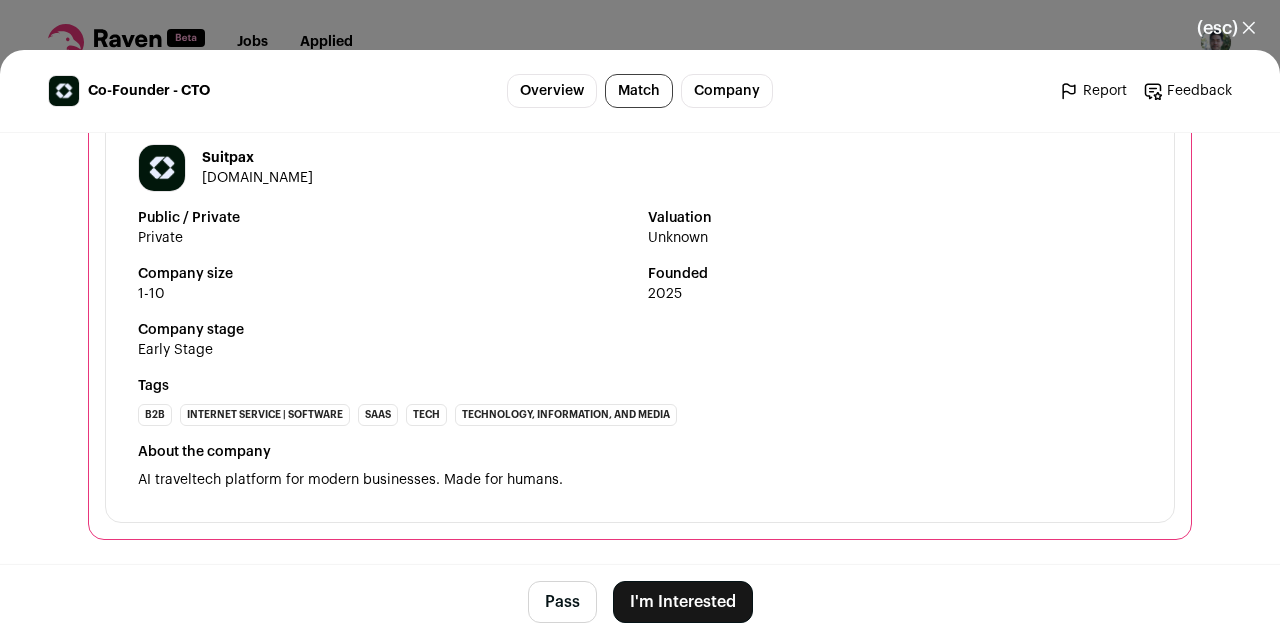 click on "Company" at bounding box center [727, 91] 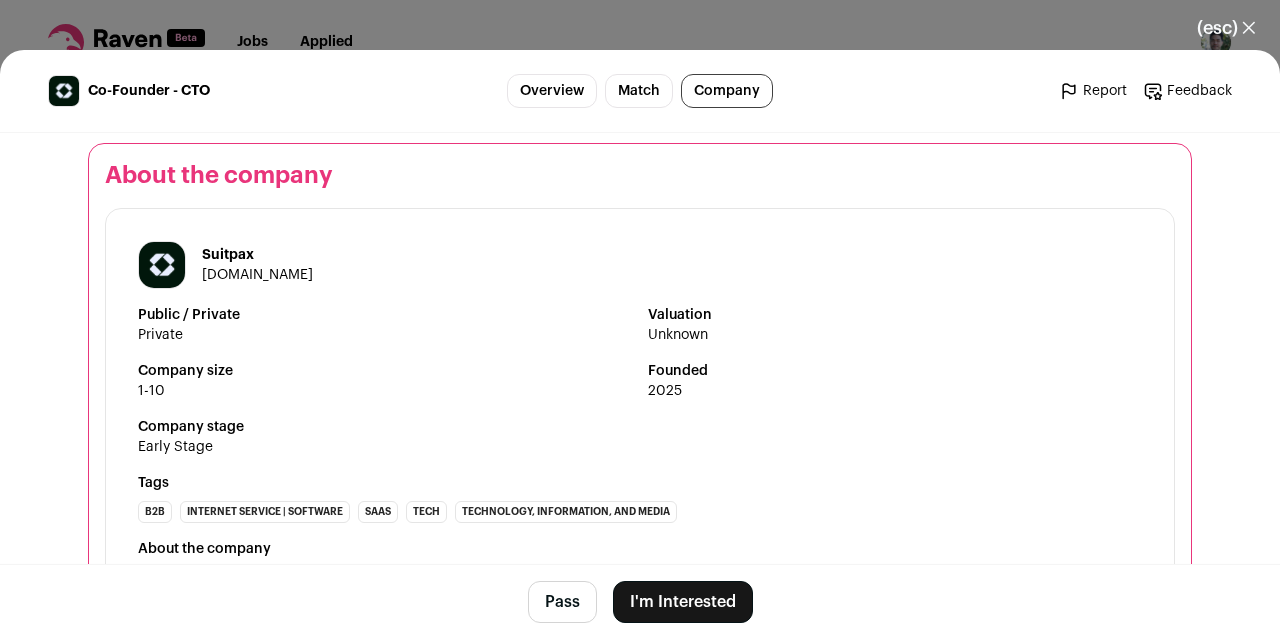 scroll, scrollTop: 1993, scrollLeft: 0, axis: vertical 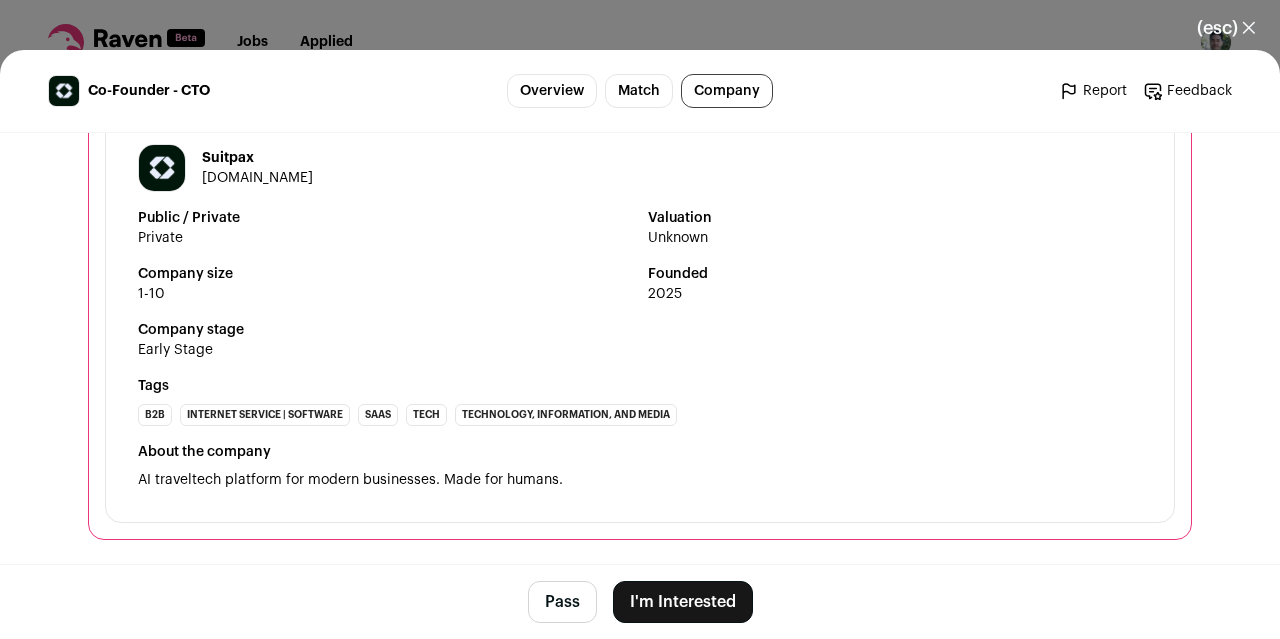 click on "I'm Interested" at bounding box center [683, 602] 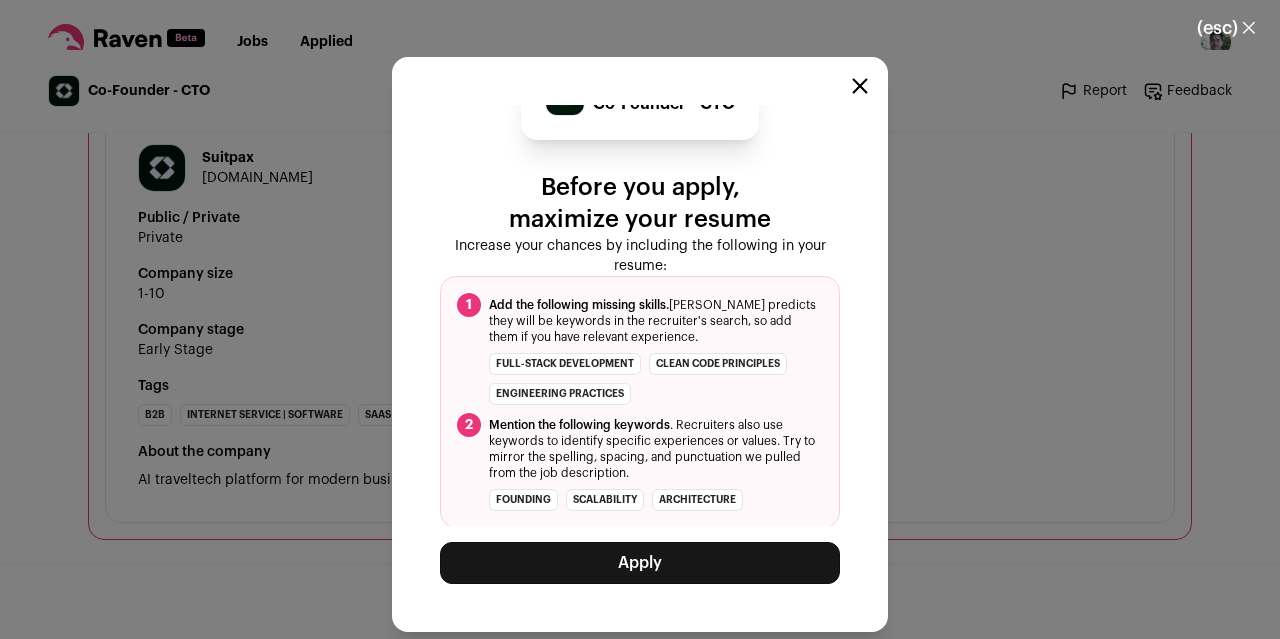 scroll, scrollTop: 0, scrollLeft: 0, axis: both 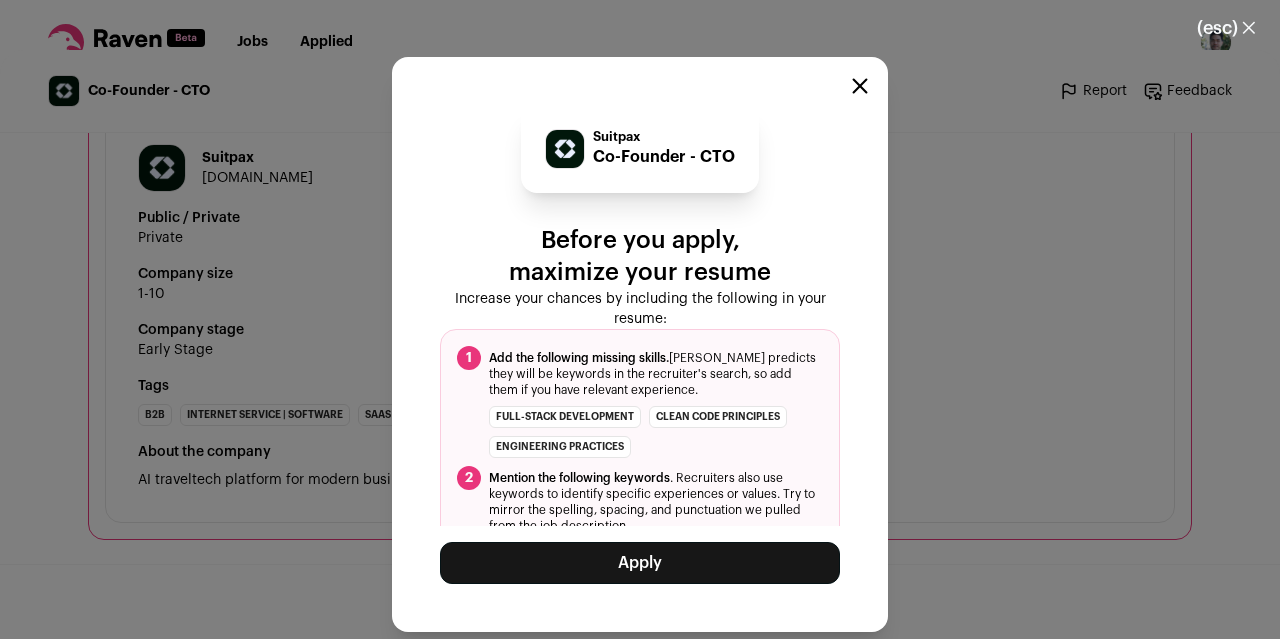 click 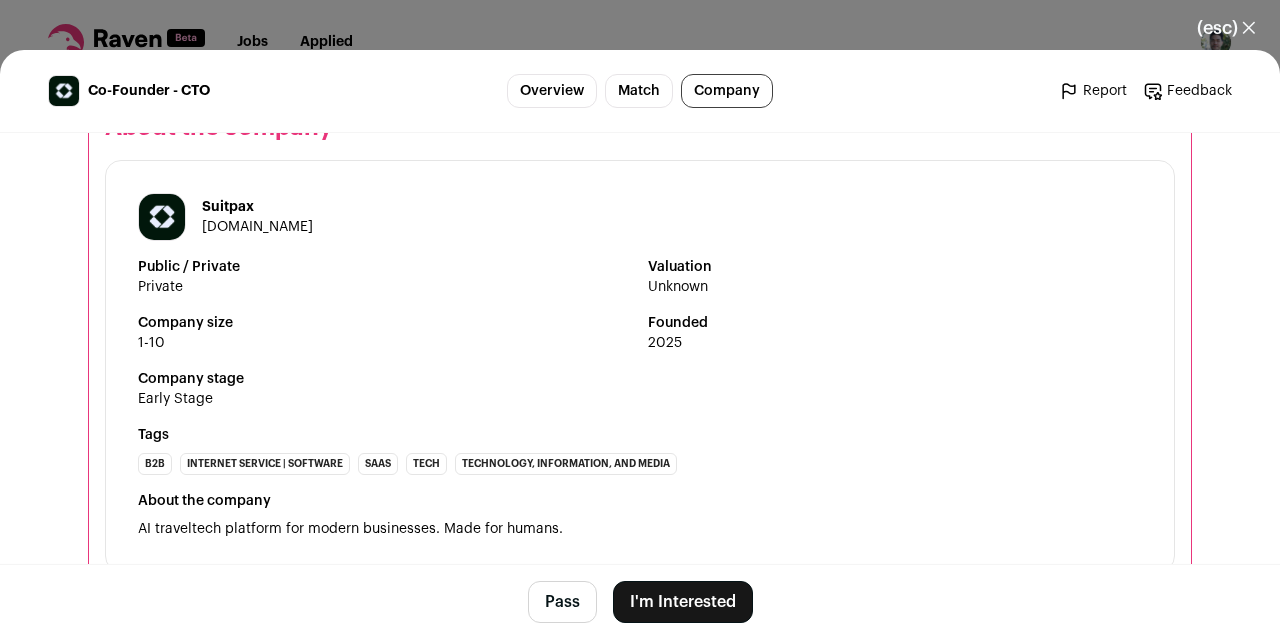 scroll, scrollTop: 1993, scrollLeft: 0, axis: vertical 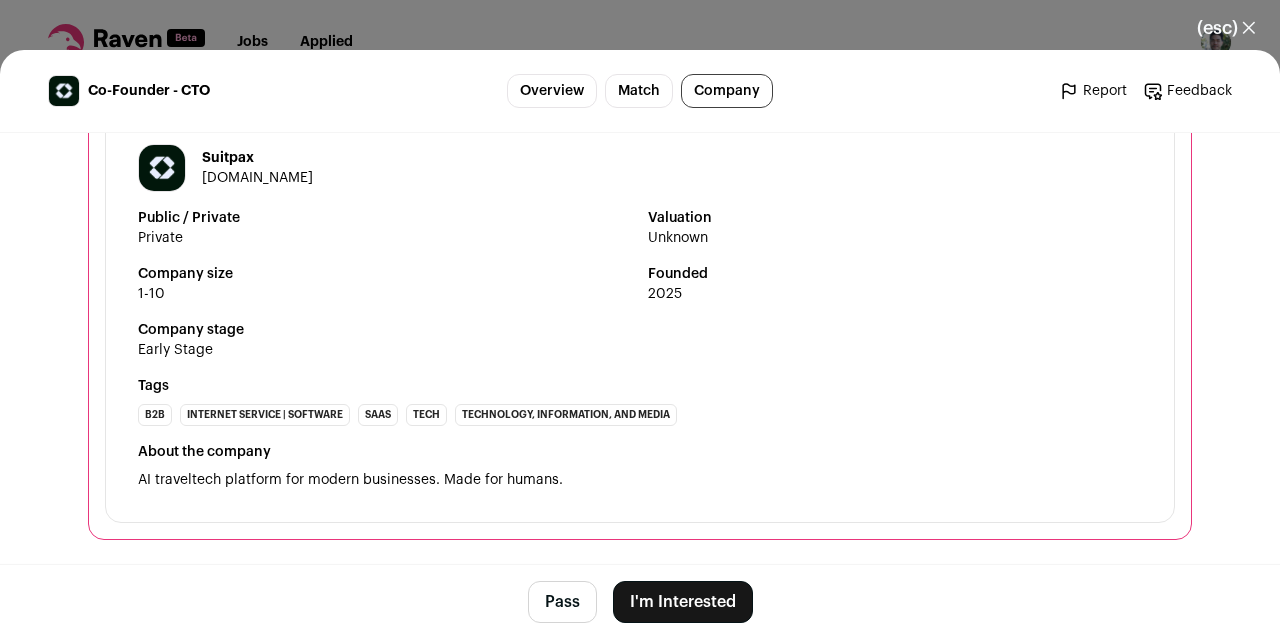 click at bounding box center [162, 168] 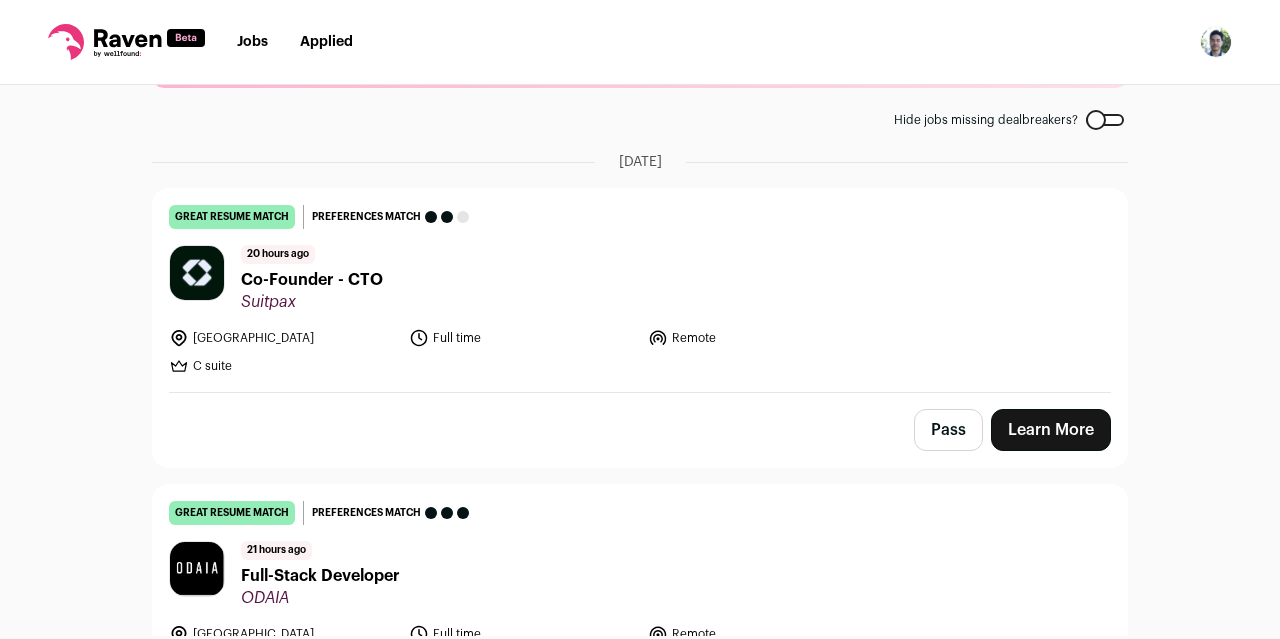 scroll, scrollTop: 98, scrollLeft: 0, axis: vertical 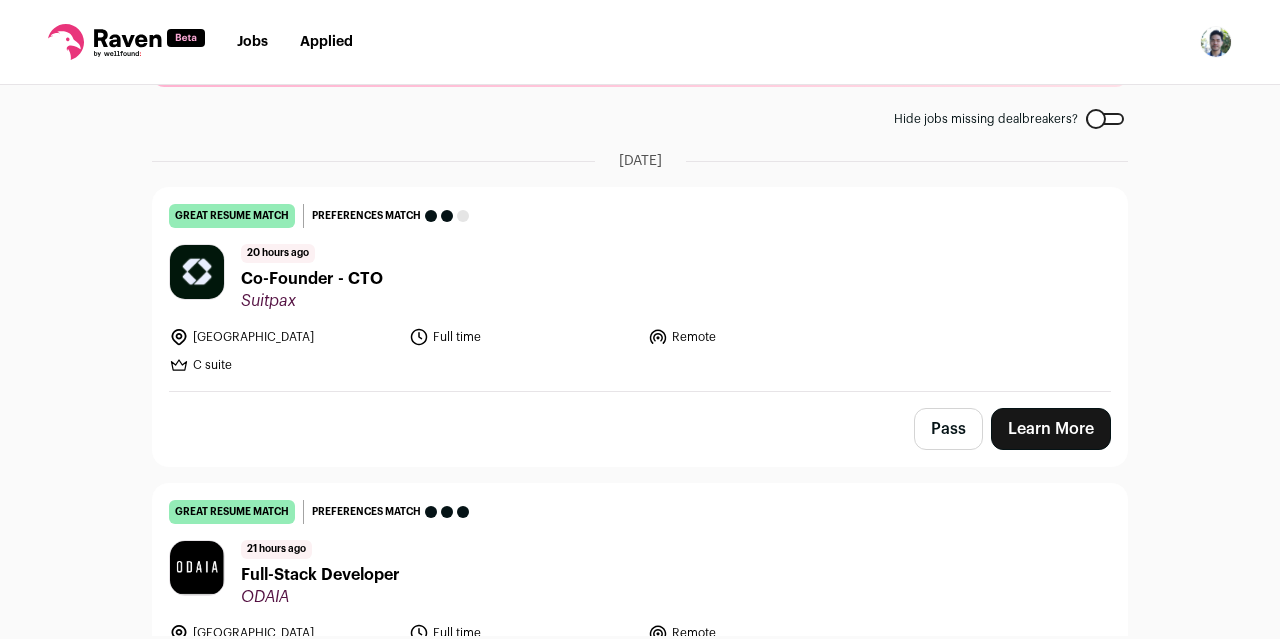 click on "Co-Founder - CTO" at bounding box center (312, 279) 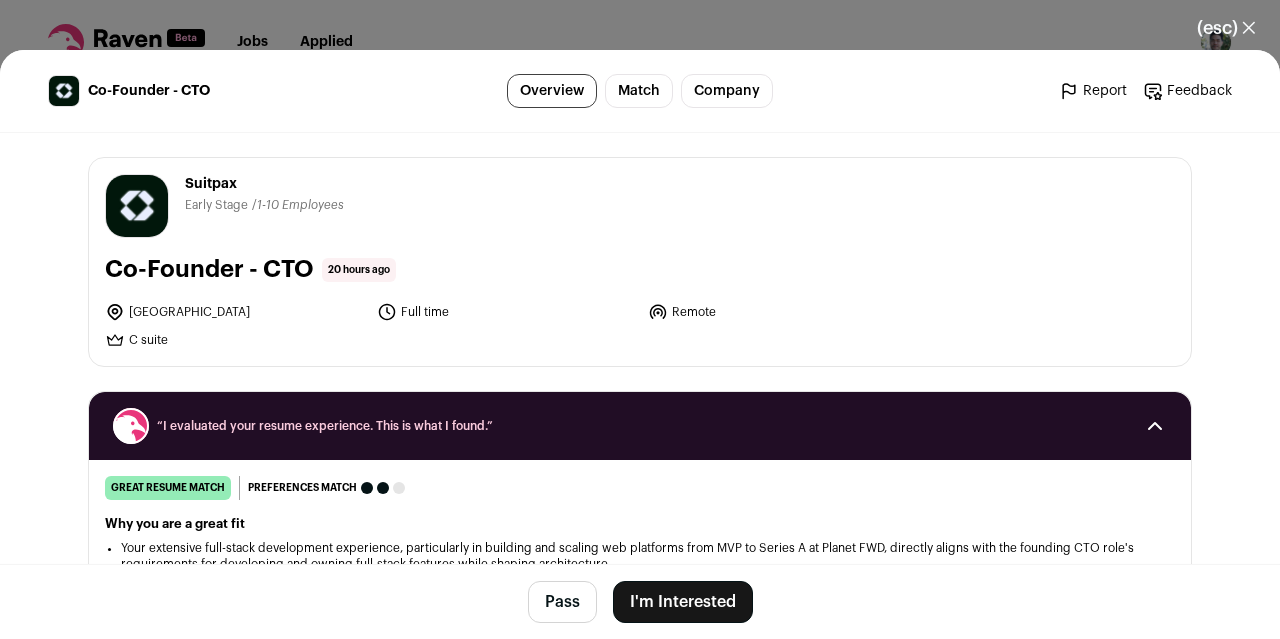 click on "(esc) ✕" at bounding box center (1226, 28) 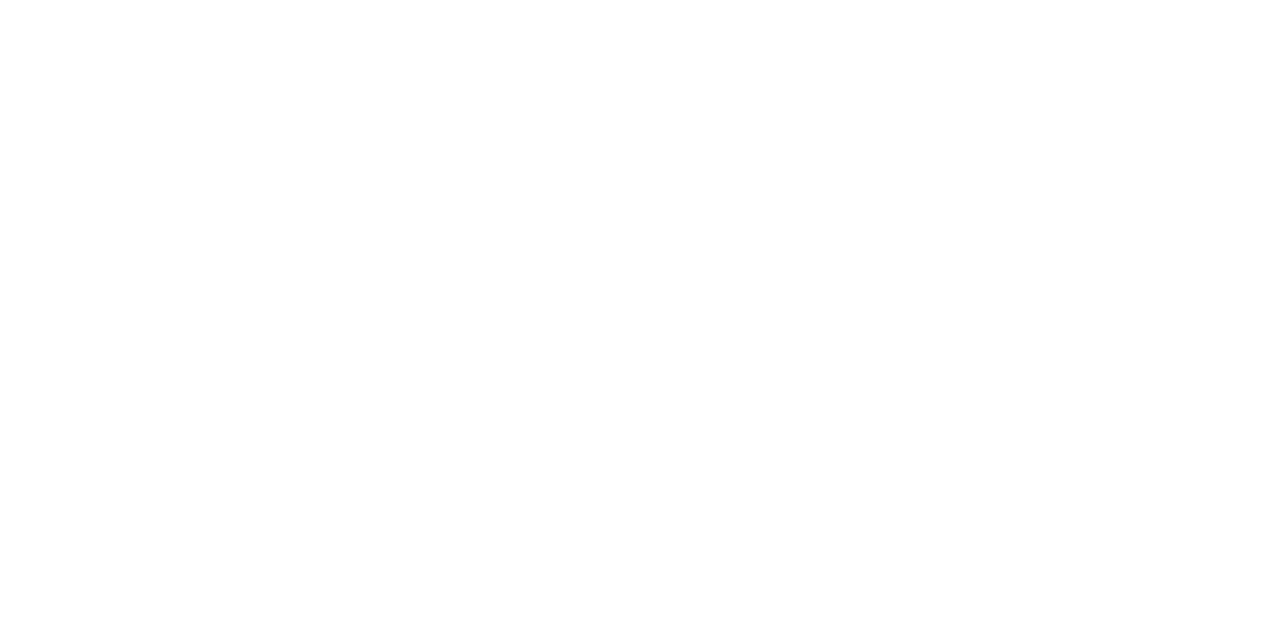 scroll, scrollTop: 98, scrollLeft: 0, axis: vertical 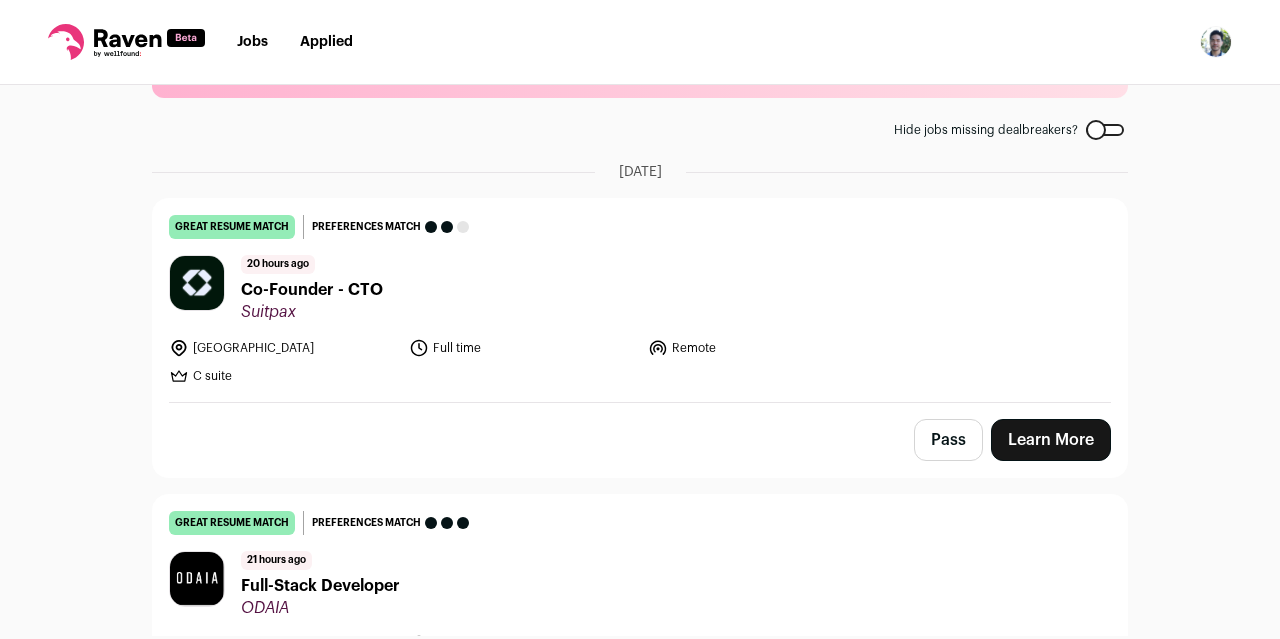 click on "Learn More" at bounding box center (1051, 440) 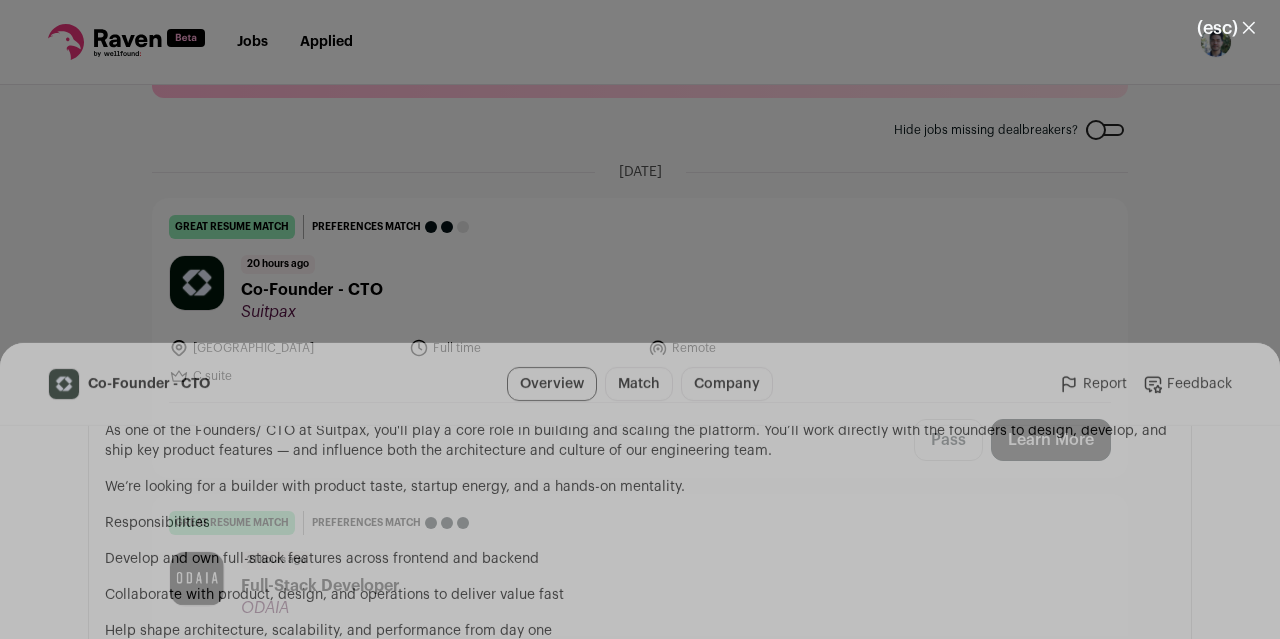 scroll, scrollTop: 1993, scrollLeft: 0, axis: vertical 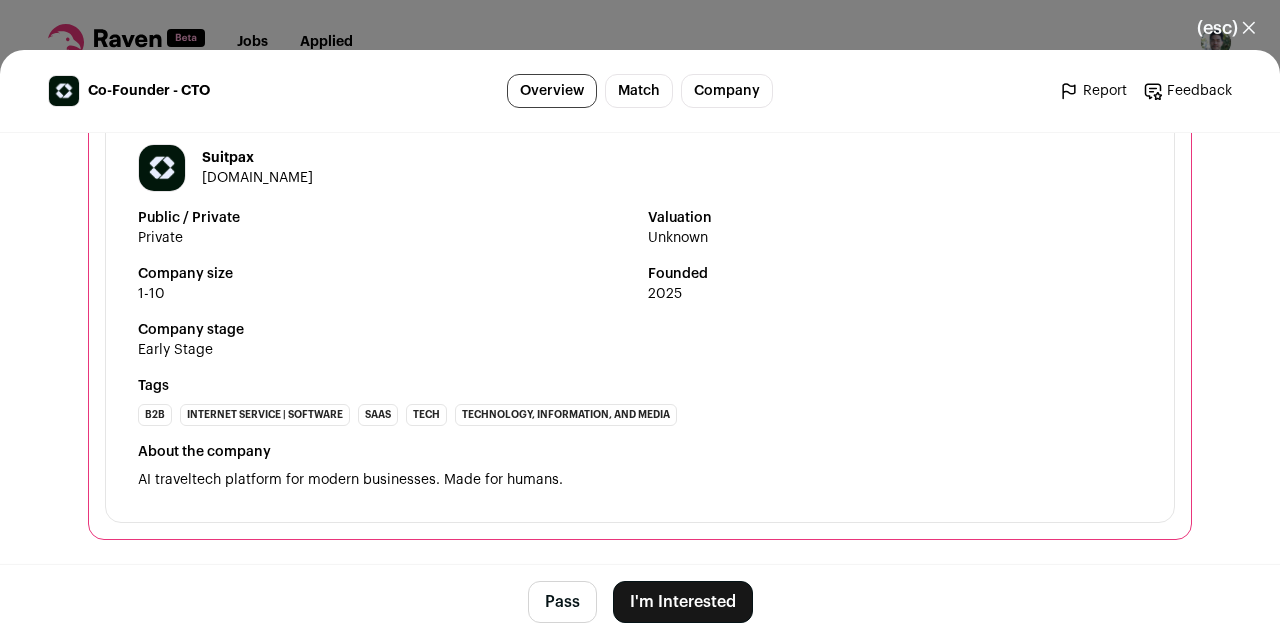click on "I'm Interested" at bounding box center [683, 602] 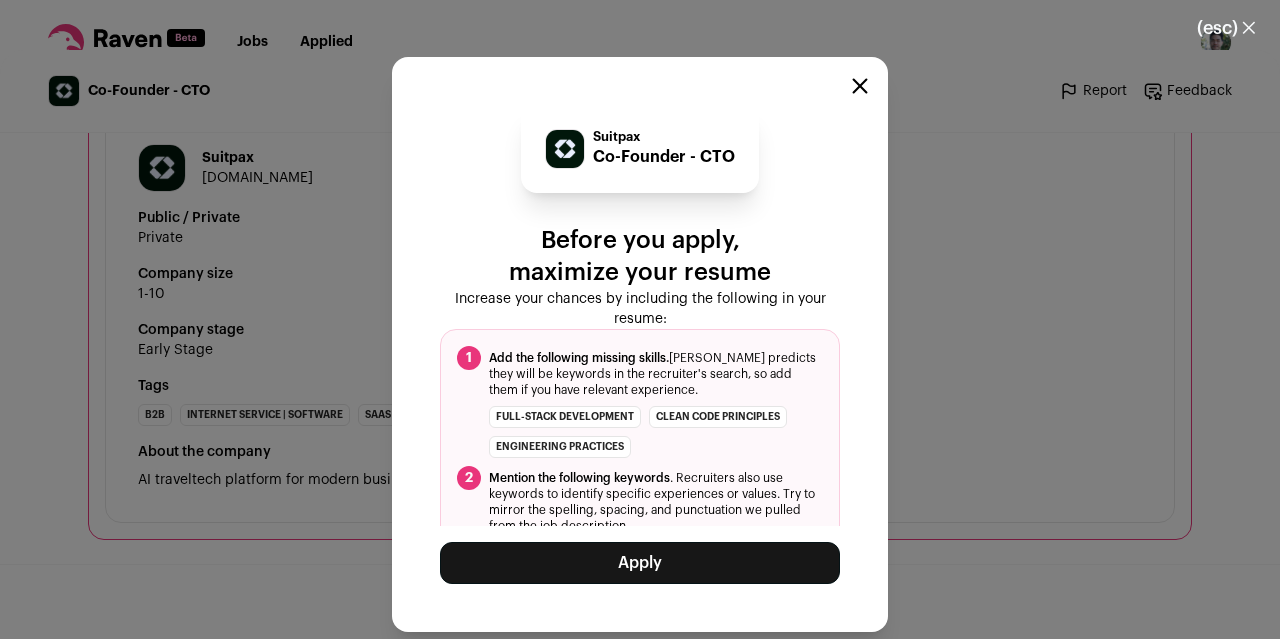 scroll, scrollTop: 53, scrollLeft: 0, axis: vertical 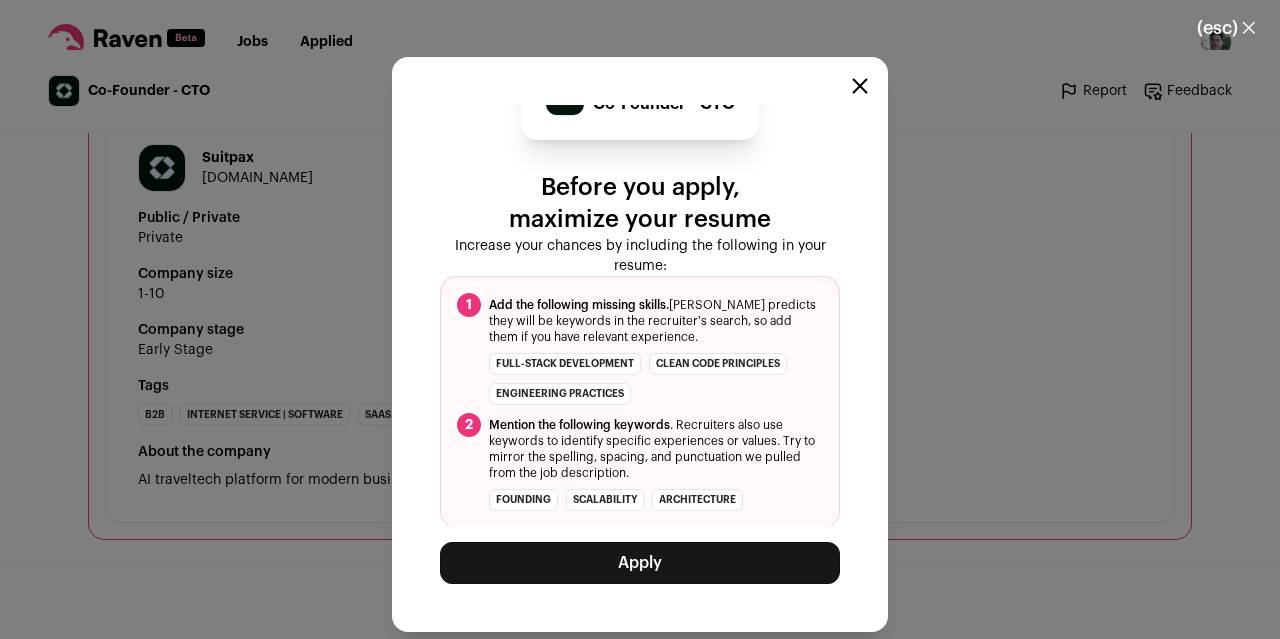 click 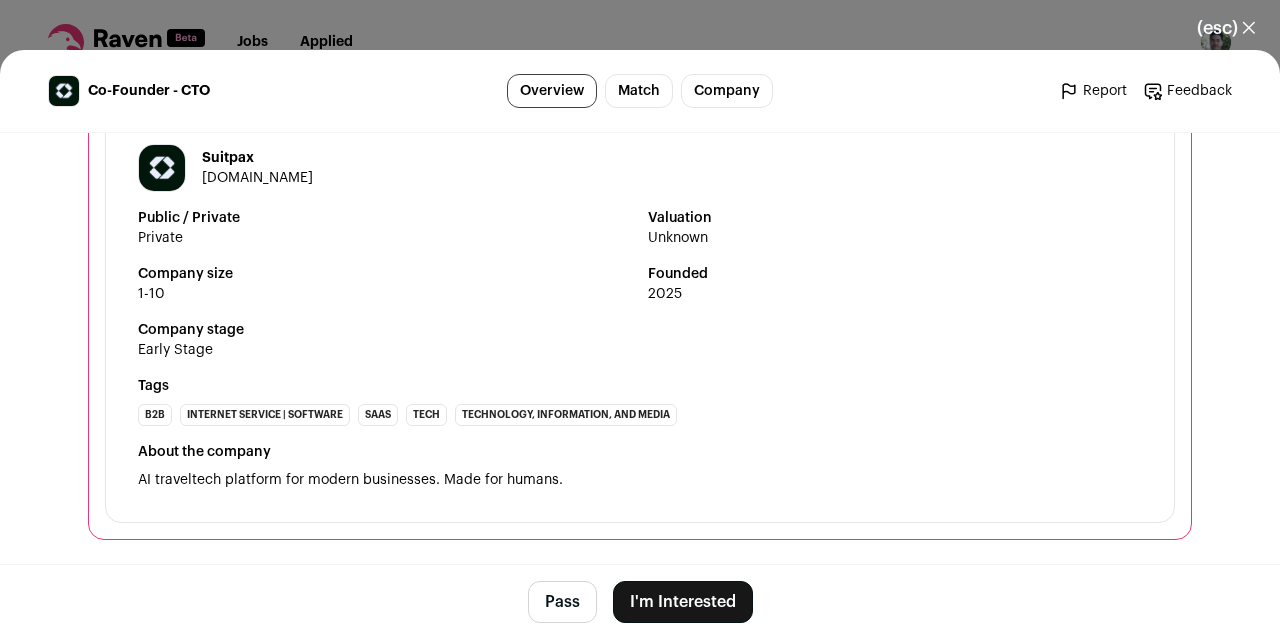 click on "(esc) ✕" at bounding box center (1226, 28) 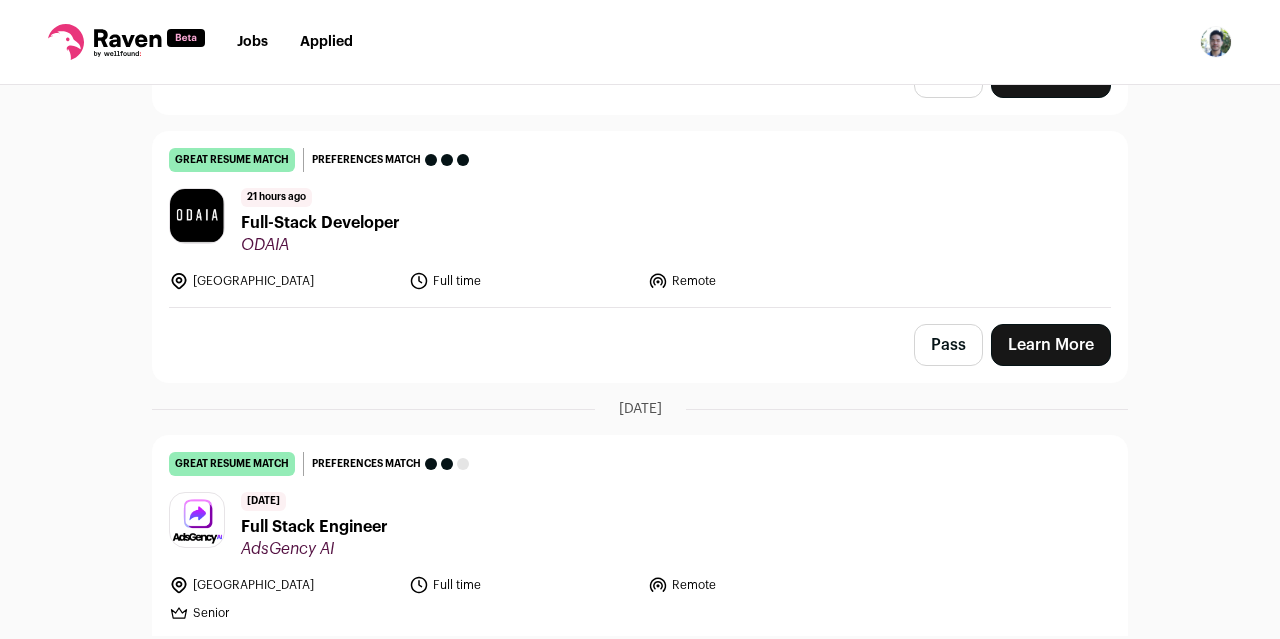 scroll, scrollTop: 452, scrollLeft: 0, axis: vertical 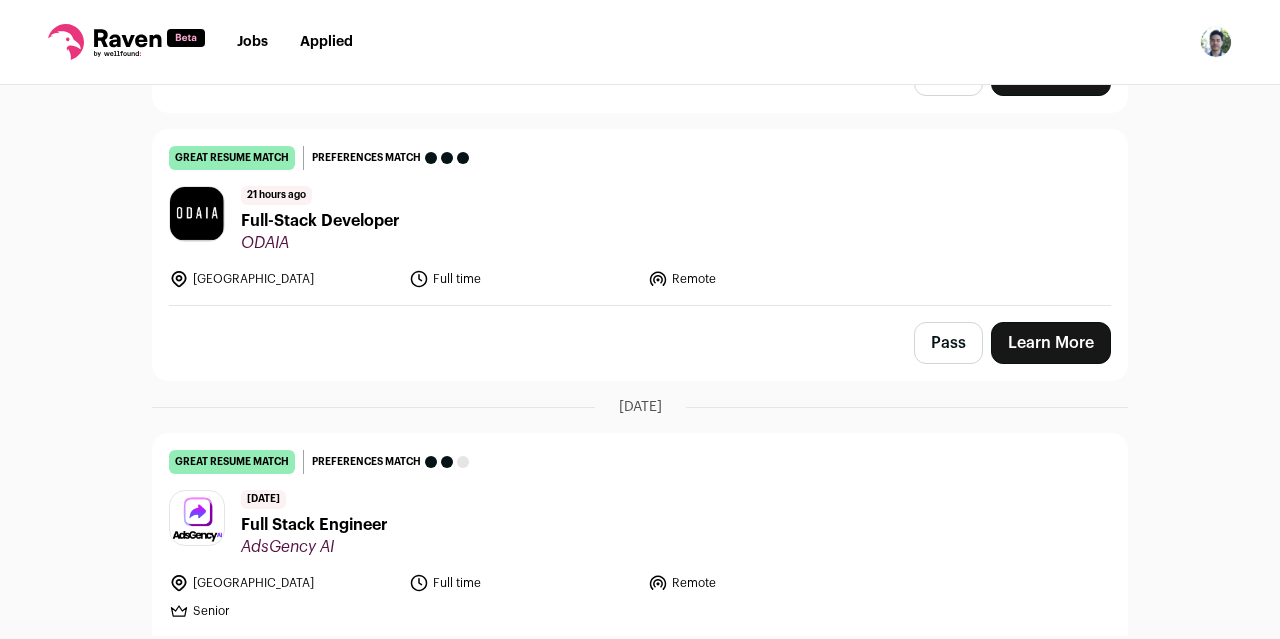 click on "Full-Stack Developer" at bounding box center [320, 221] 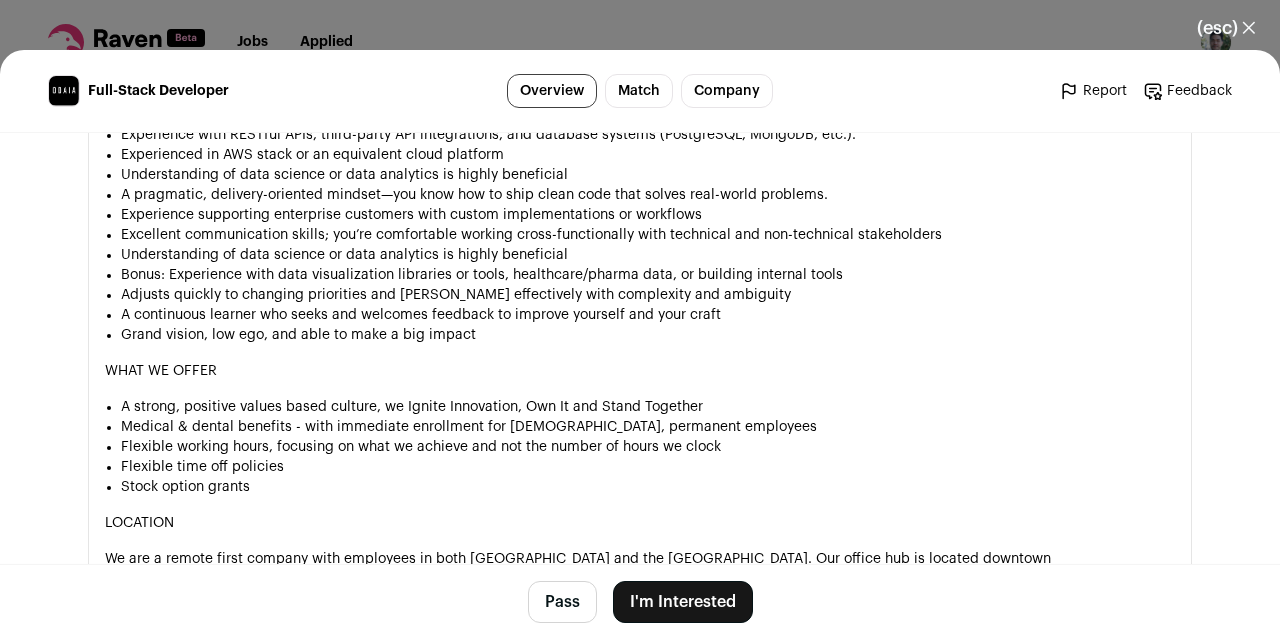 scroll, scrollTop: 2114, scrollLeft: 0, axis: vertical 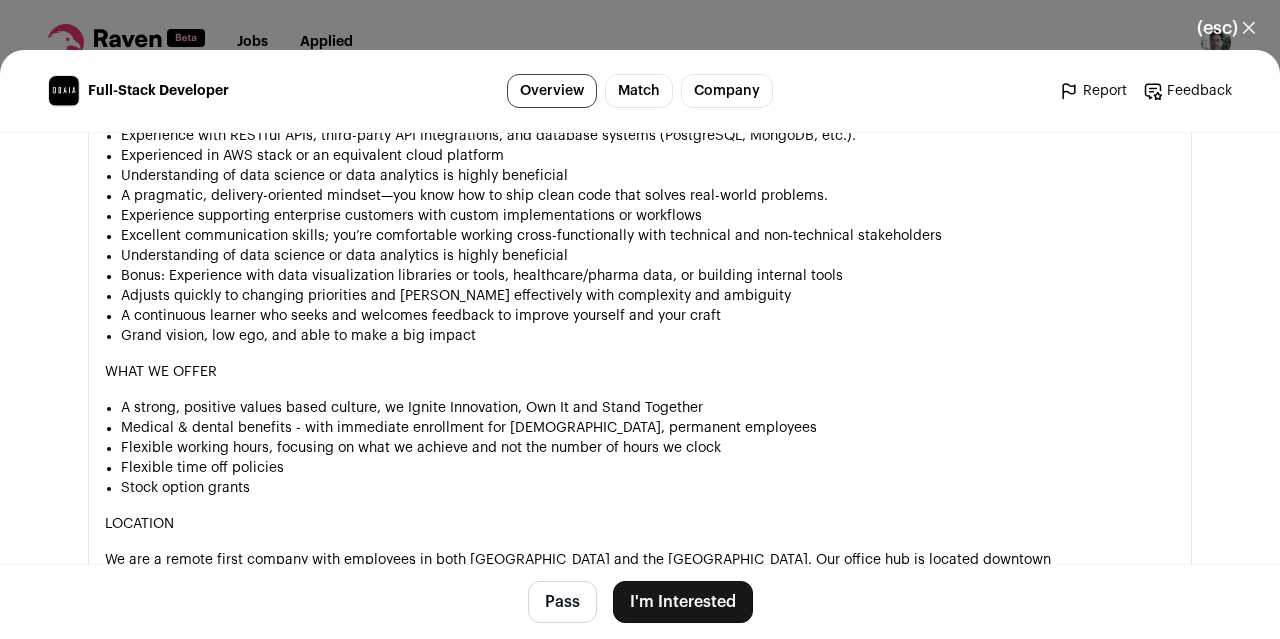 click on "(esc) ✕" at bounding box center (1226, 28) 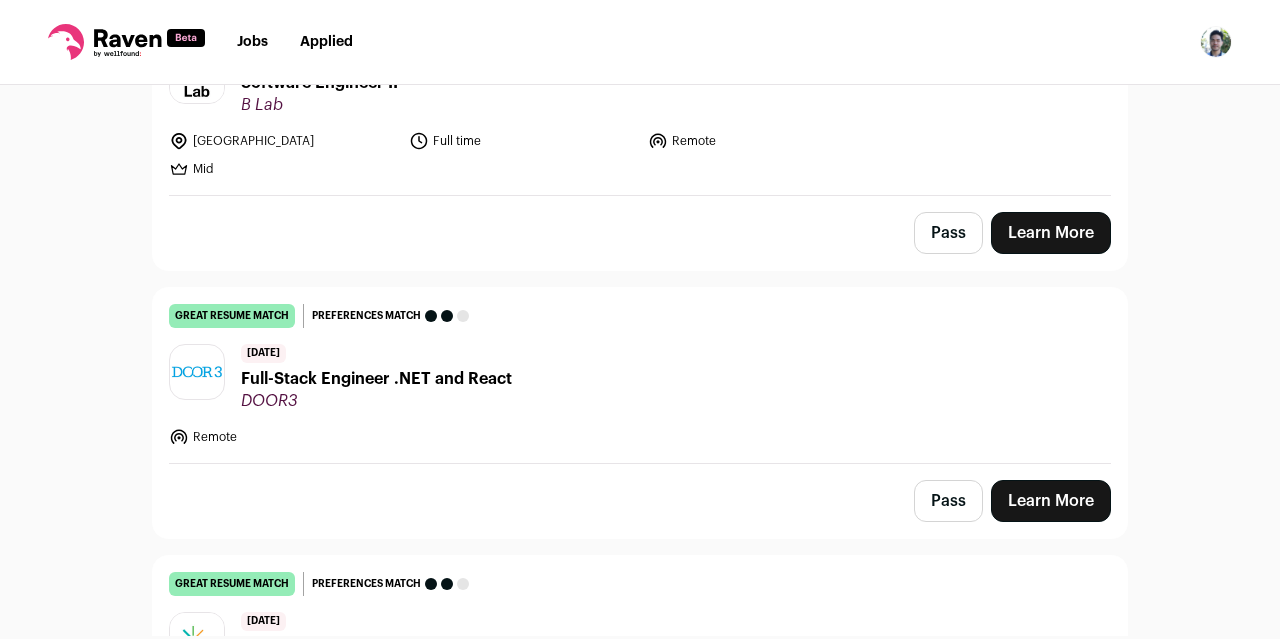 scroll, scrollTop: 3015, scrollLeft: 0, axis: vertical 